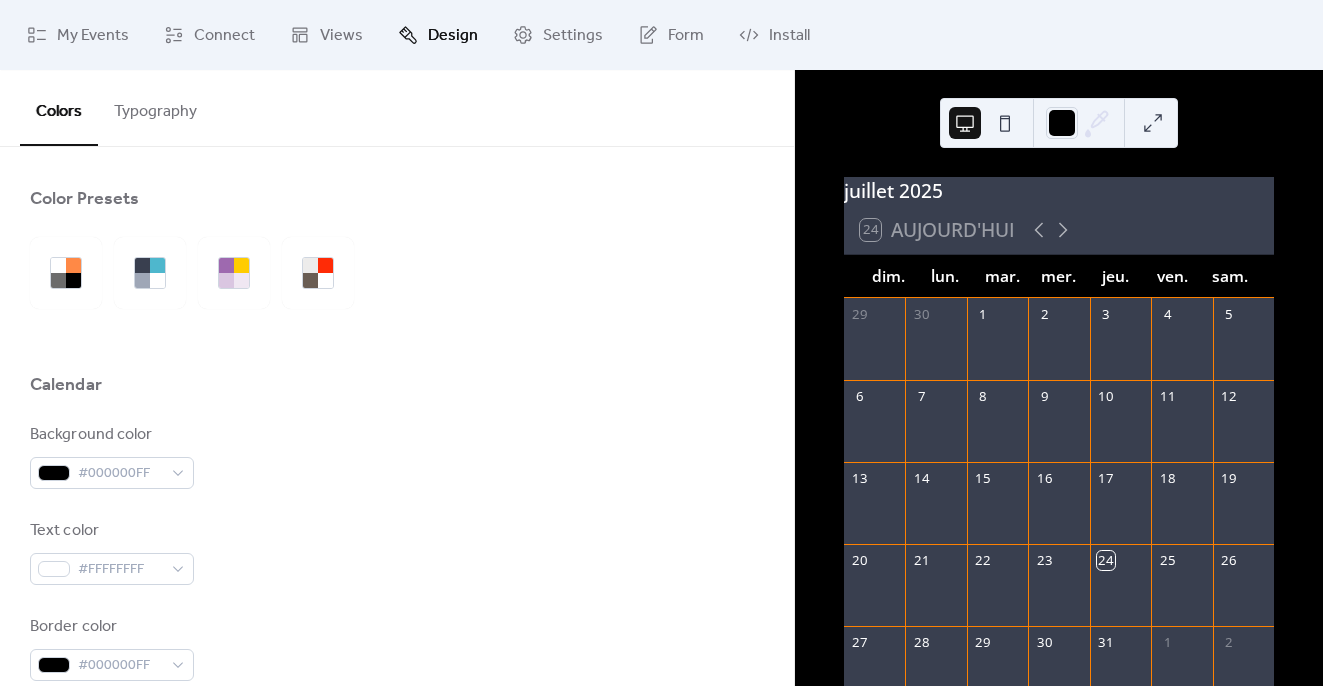 scroll, scrollTop: 0, scrollLeft: 0, axis: both 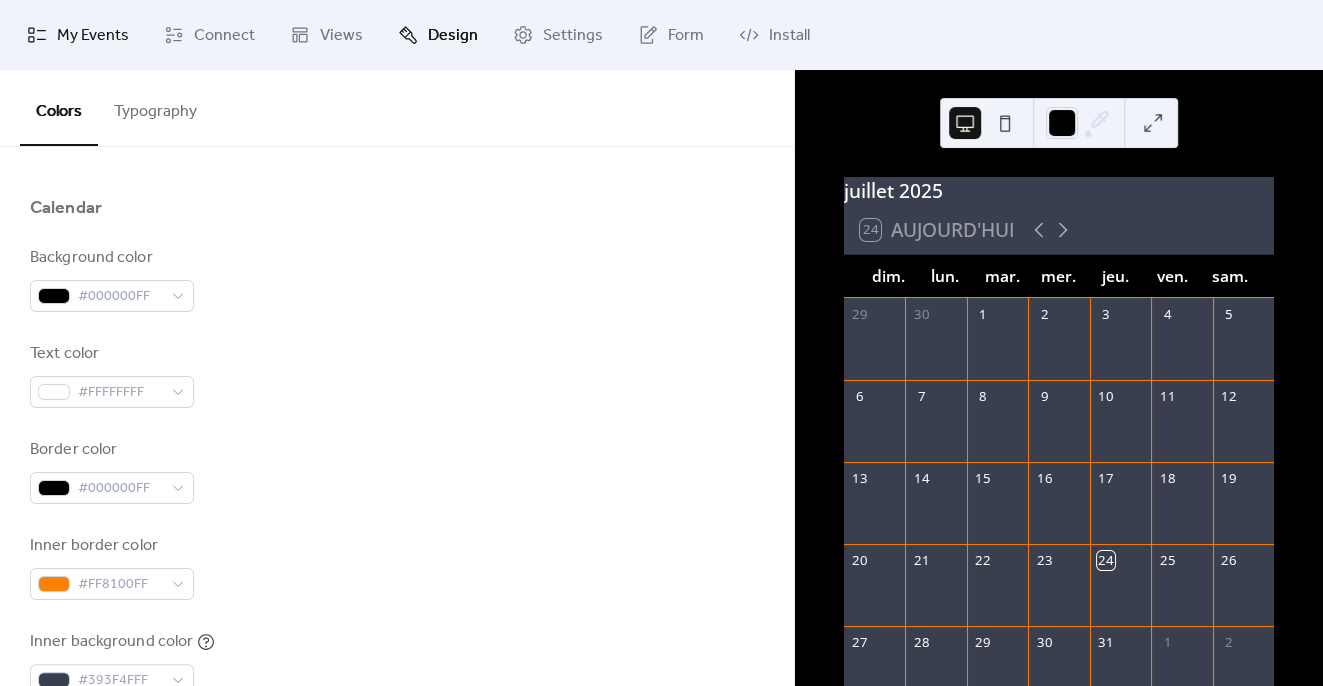 click on "My Events" at bounding box center [93, 36] 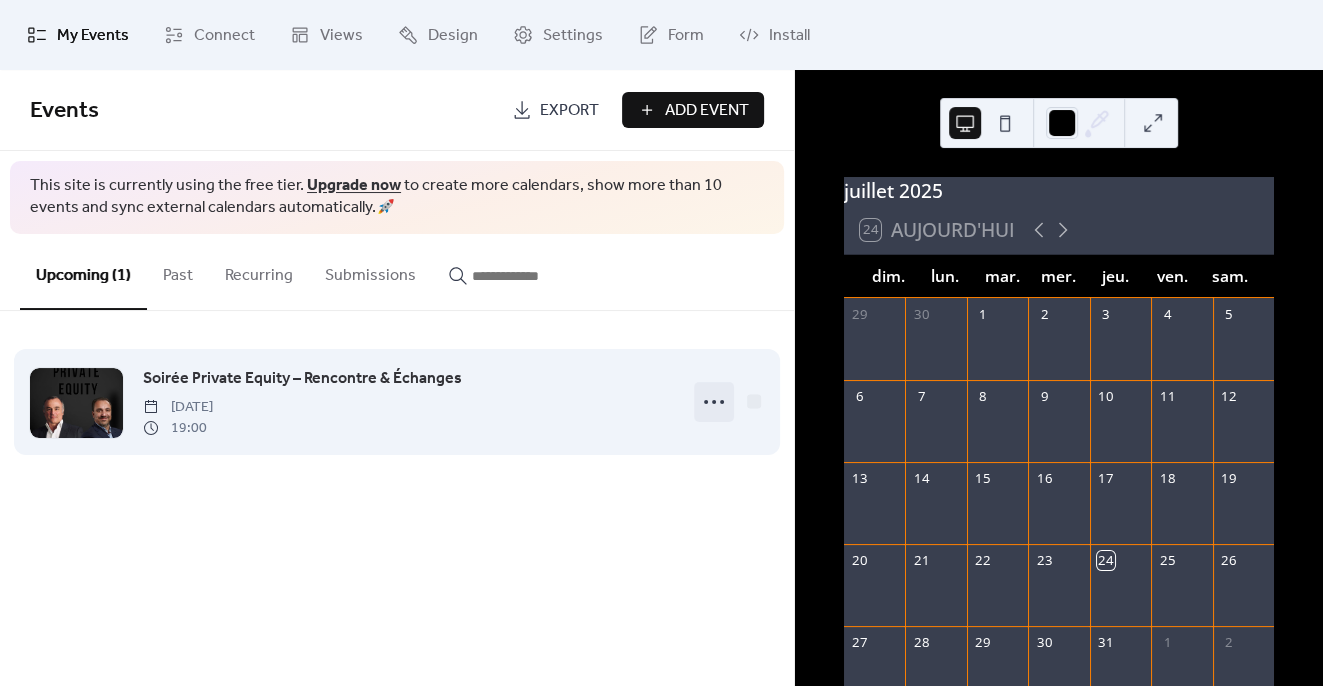 click 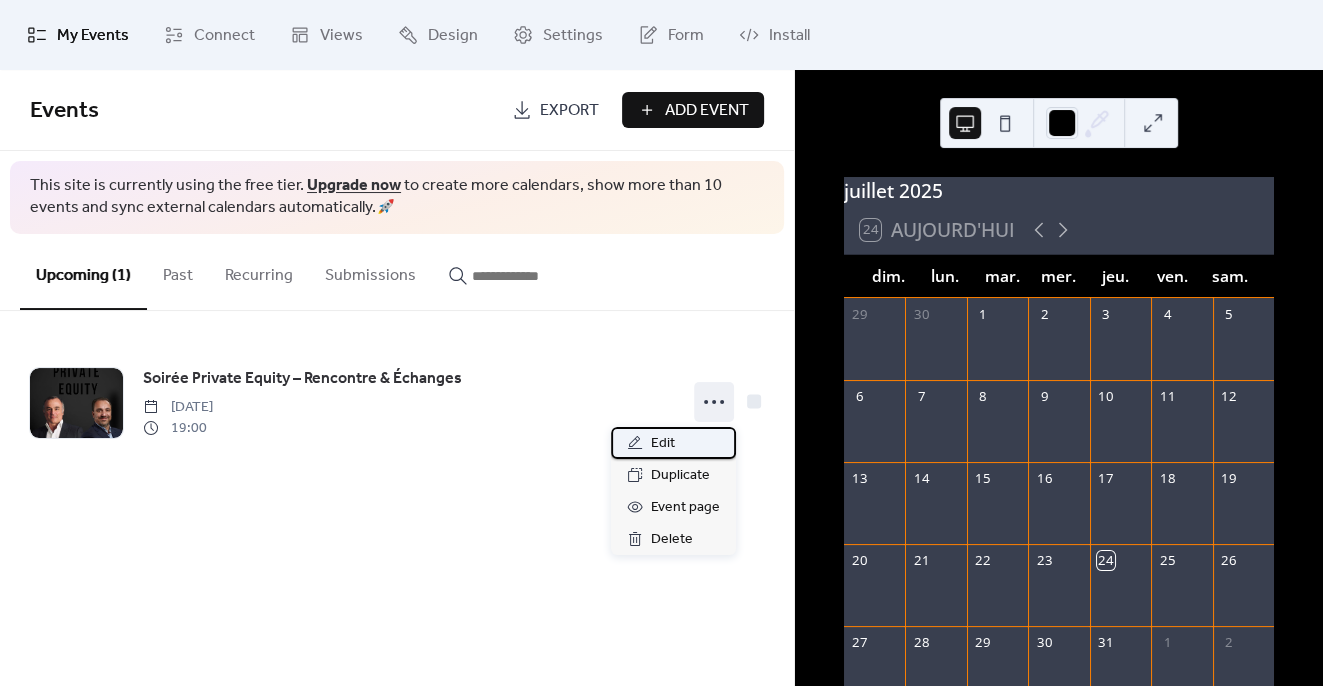 click on "Edit" at bounding box center [663, 444] 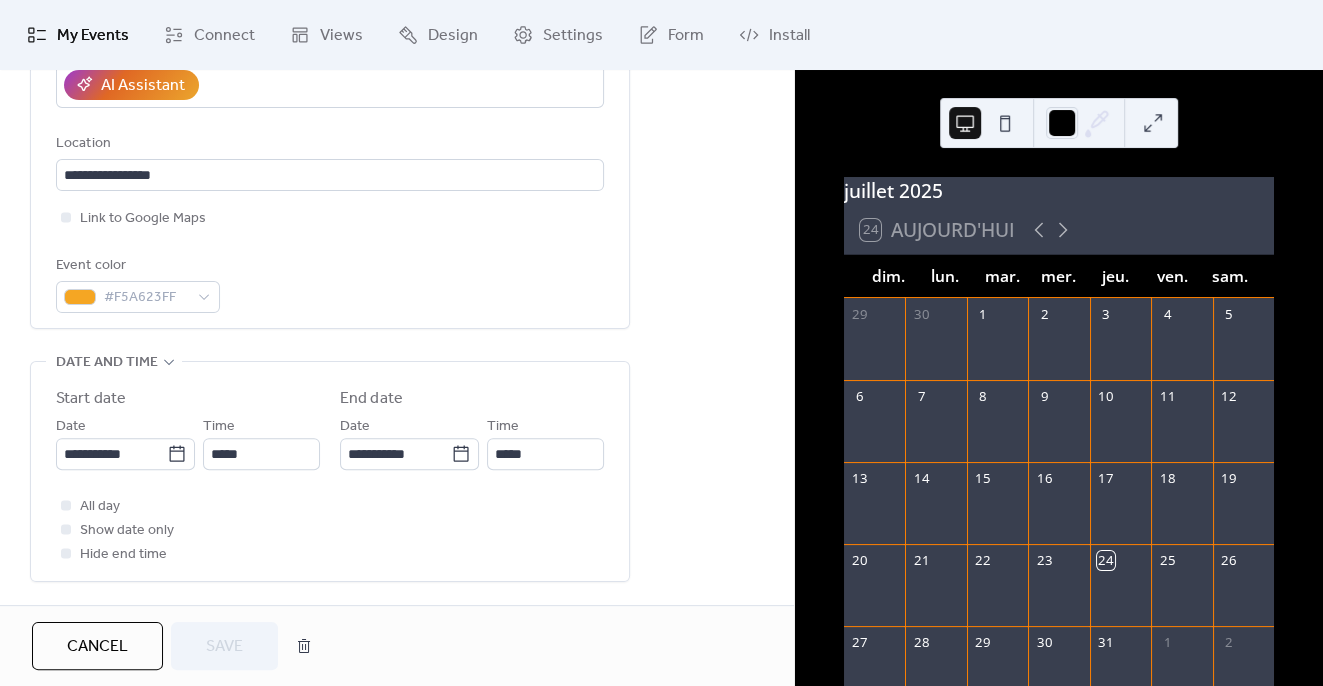 scroll, scrollTop: 392, scrollLeft: 0, axis: vertical 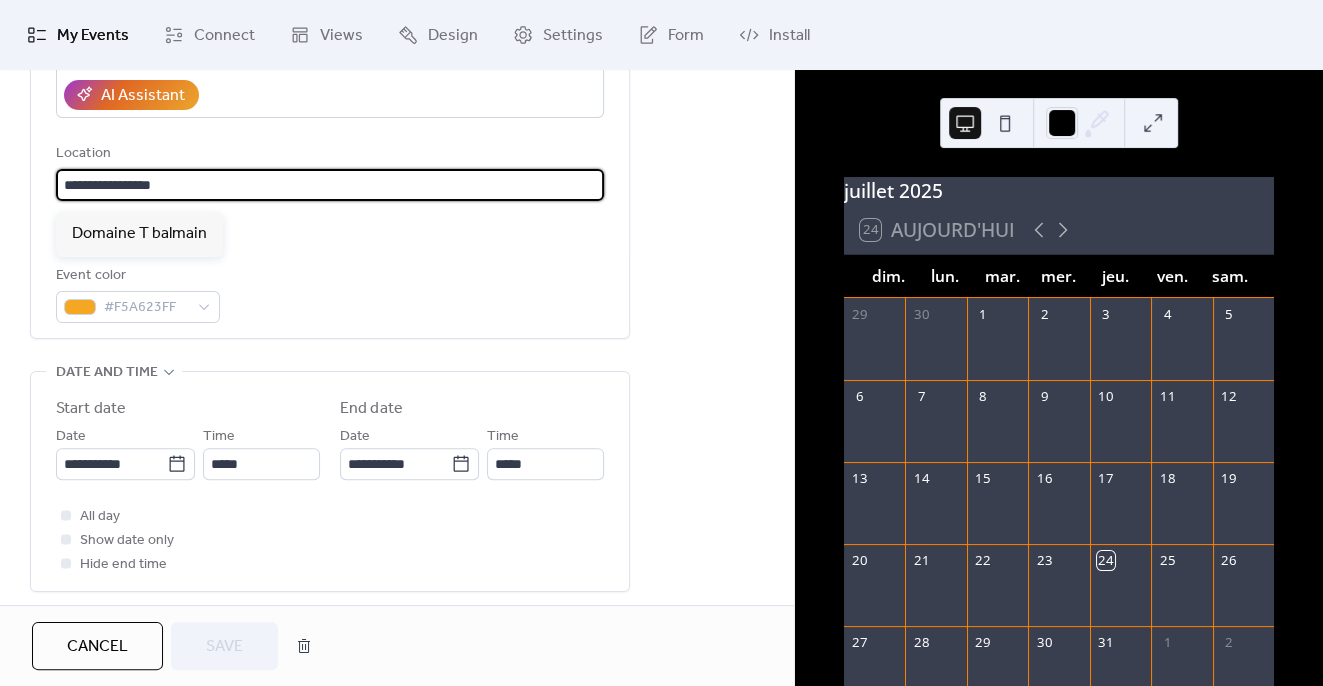 click on "**********" at bounding box center [330, 185] 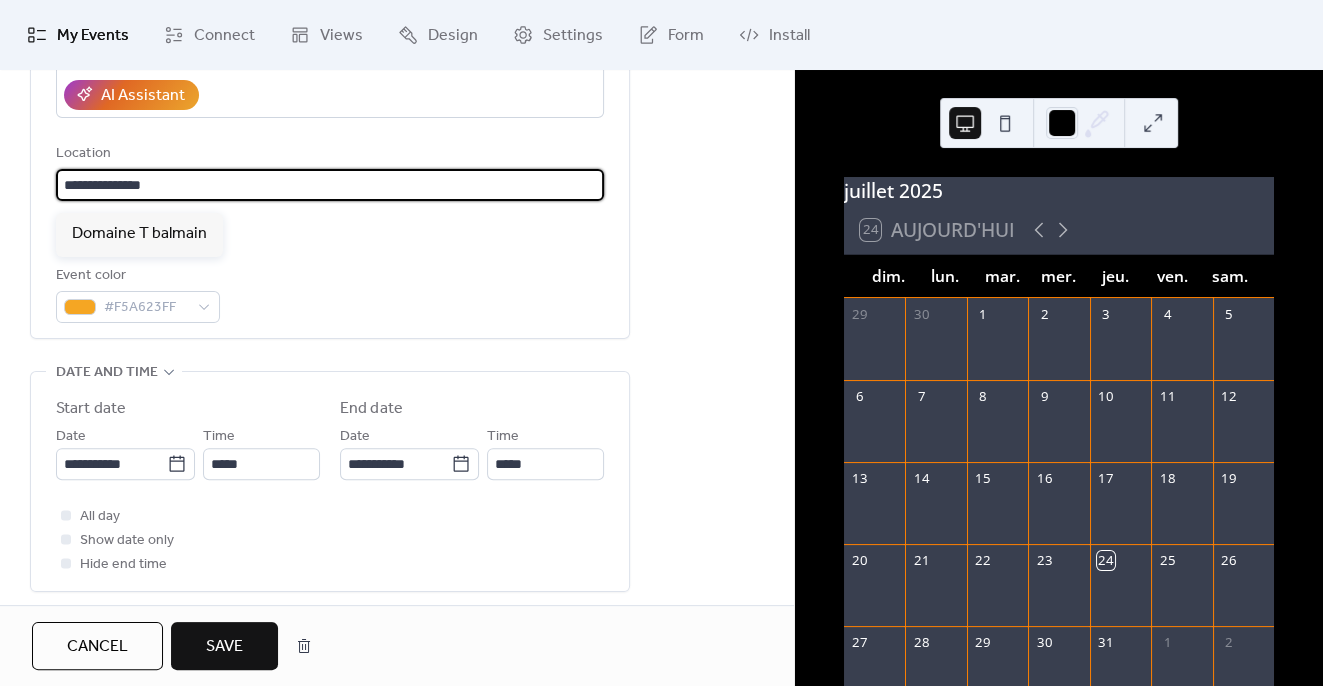 type on "**********" 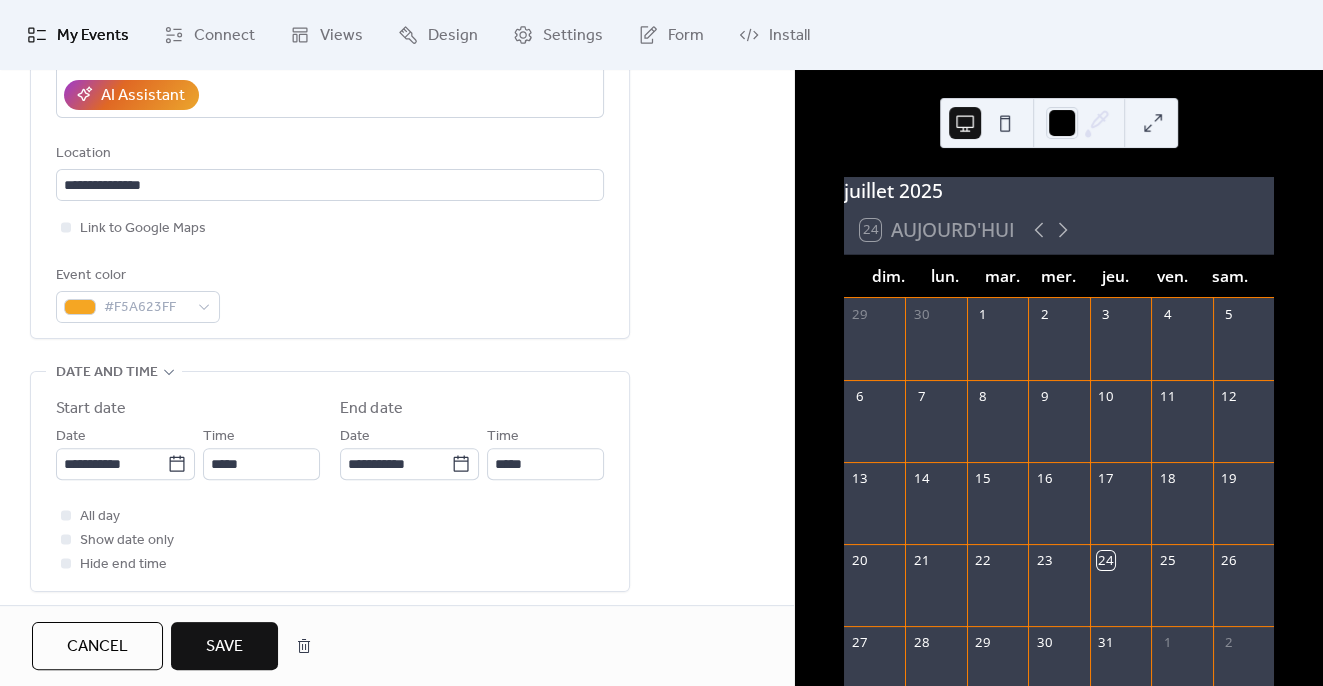 click on "Save" at bounding box center (224, 647) 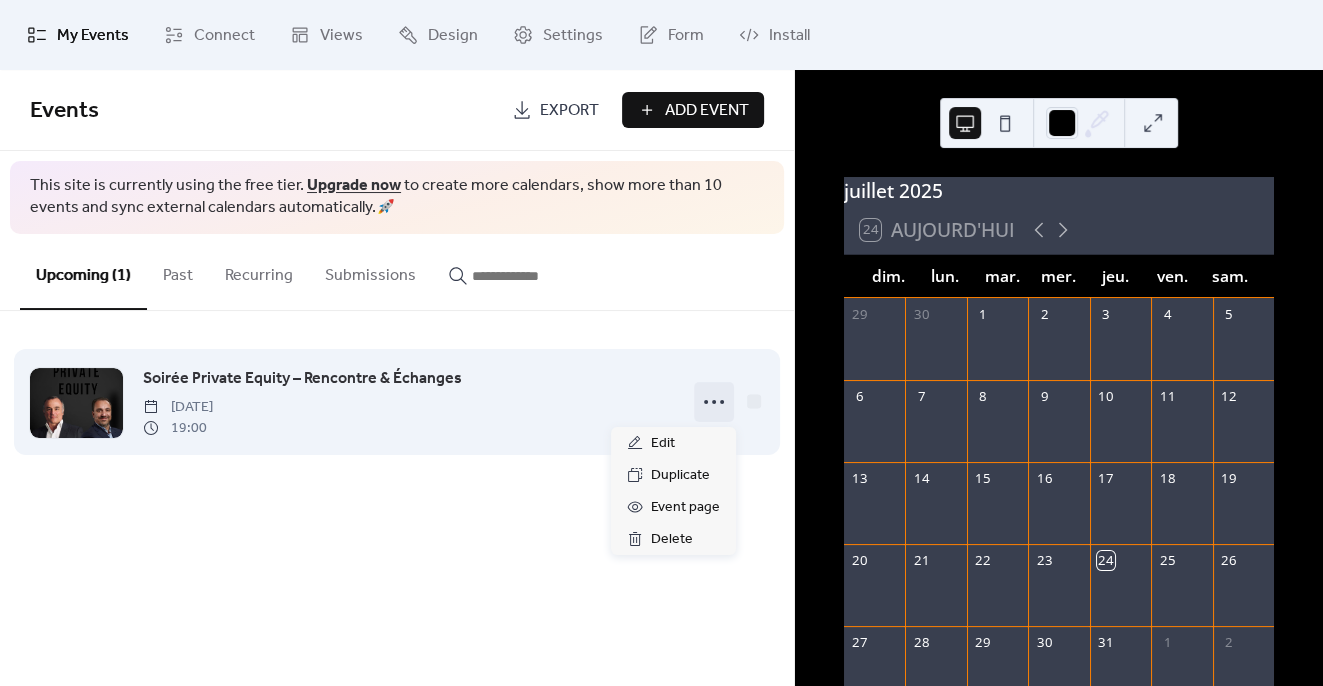 click 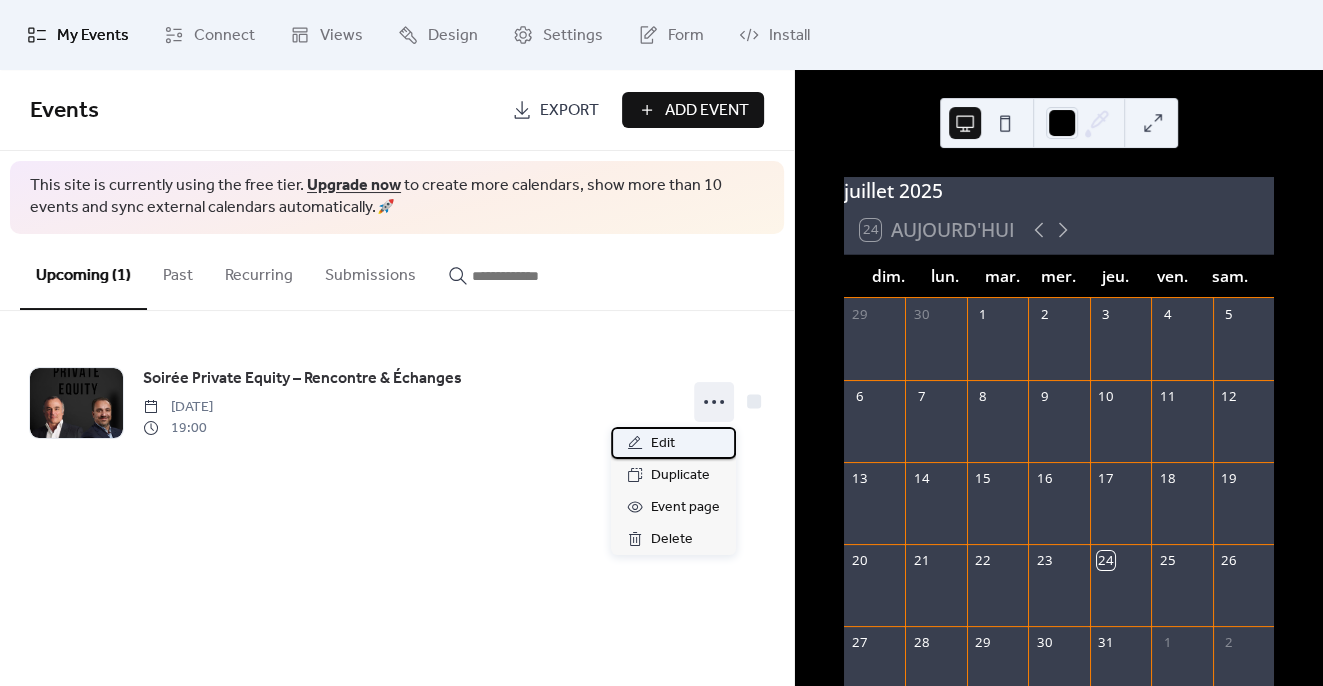 click on "Edit" at bounding box center [663, 444] 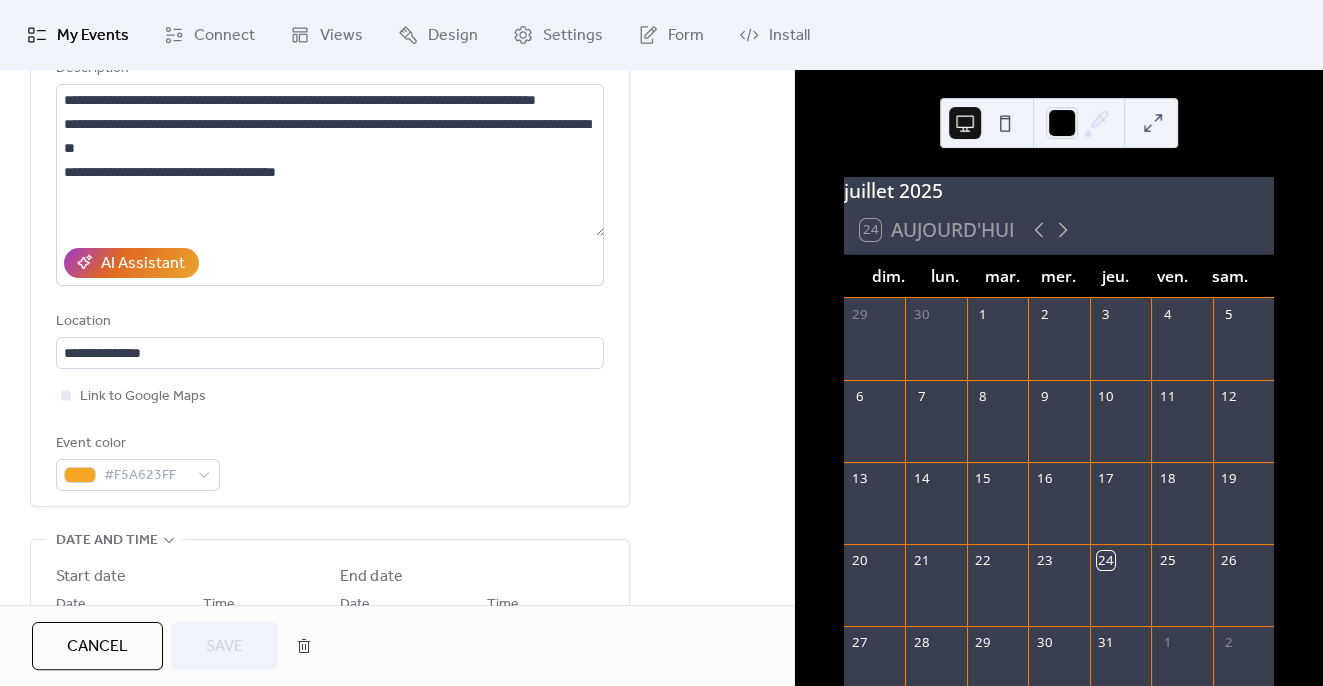 scroll, scrollTop: 251, scrollLeft: 0, axis: vertical 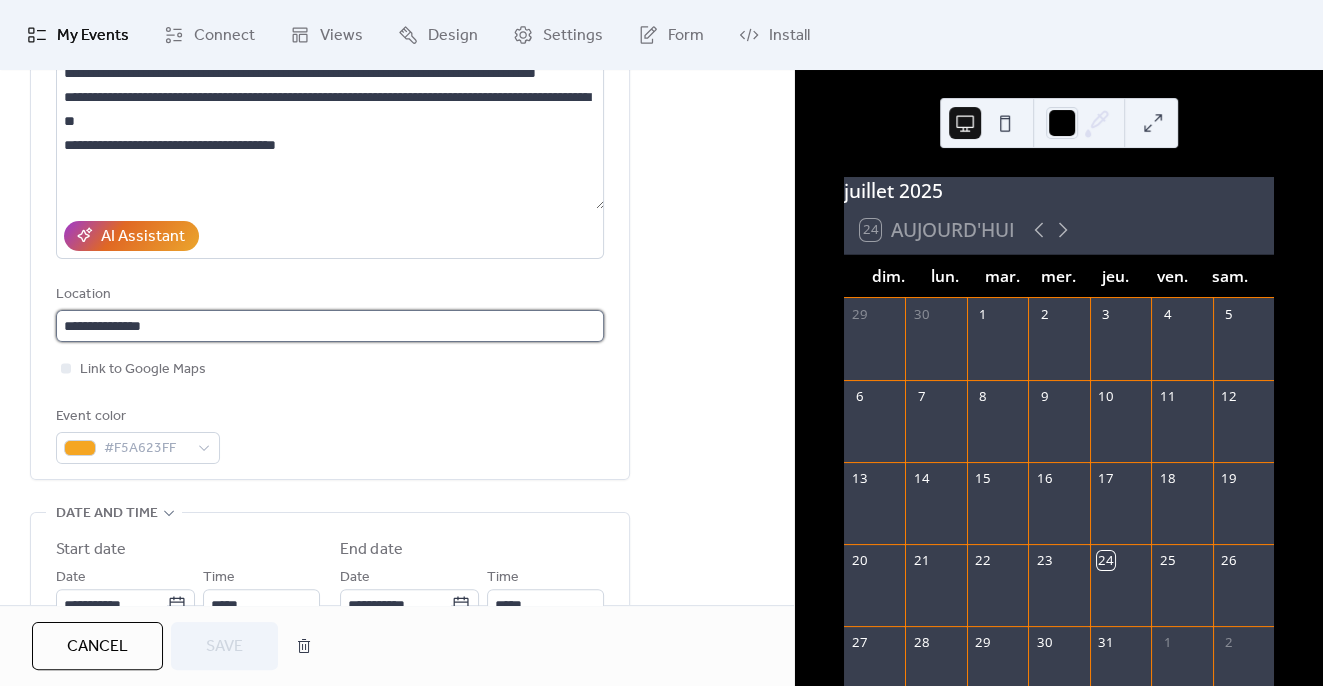 click on "**********" at bounding box center (330, 326) 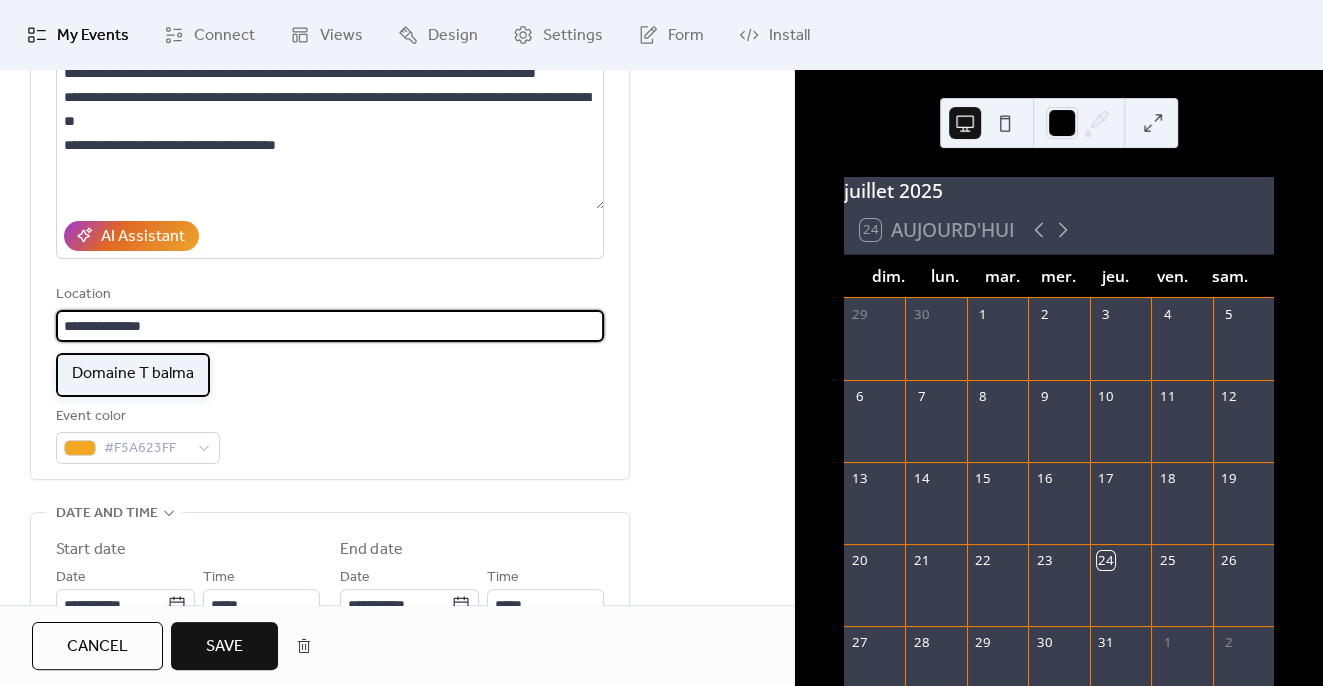 click on "Domaine T balma" at bounding box center (133, 374) 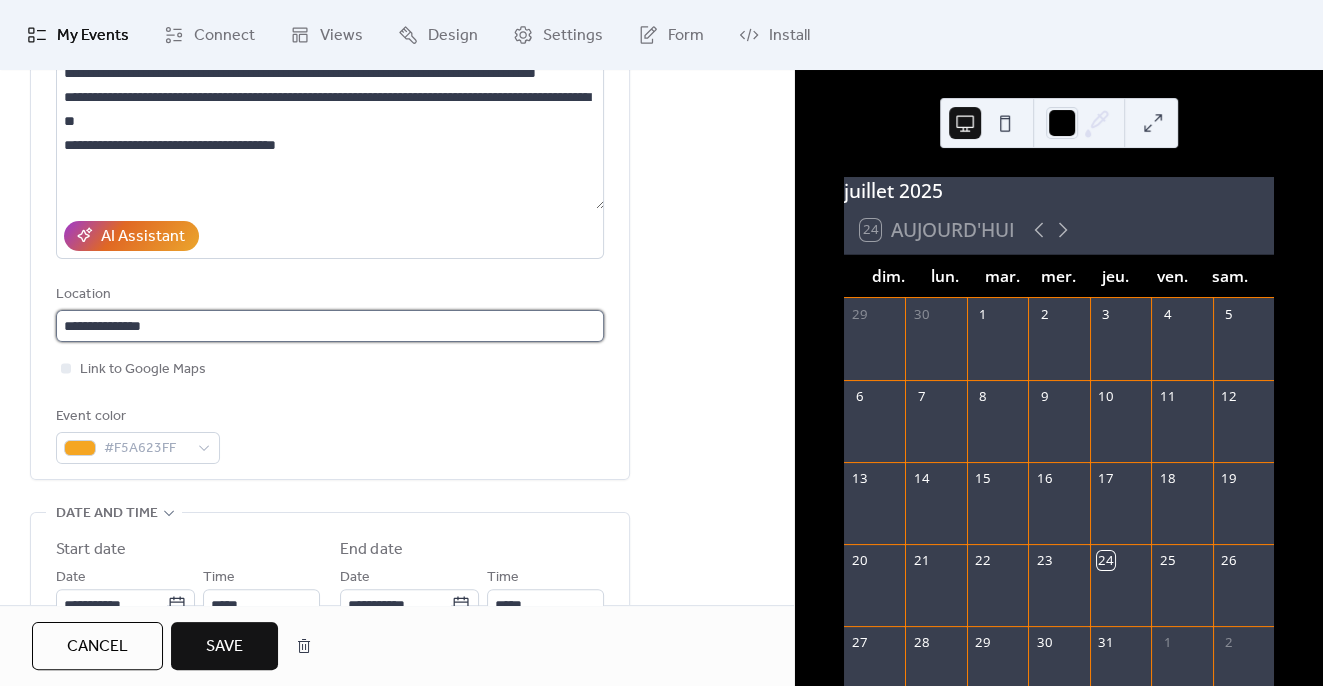 click on "**********" at bounding box center (330, 326) 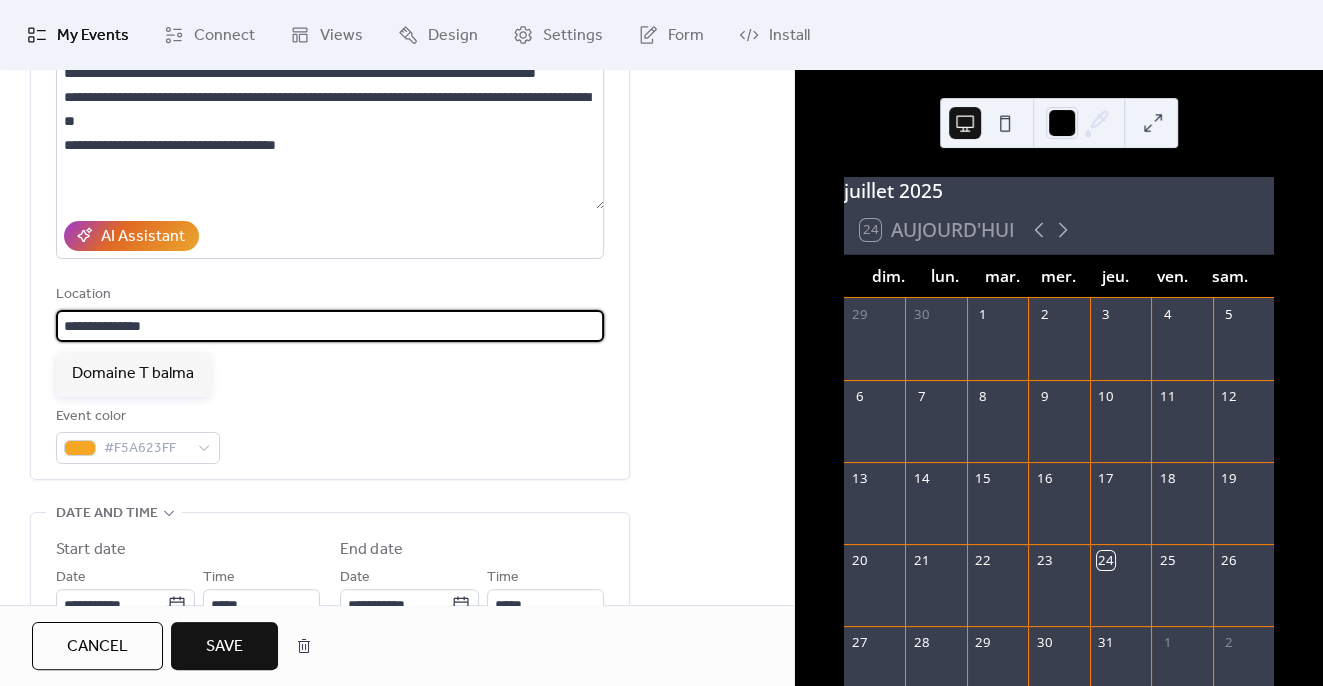 type on "**********" 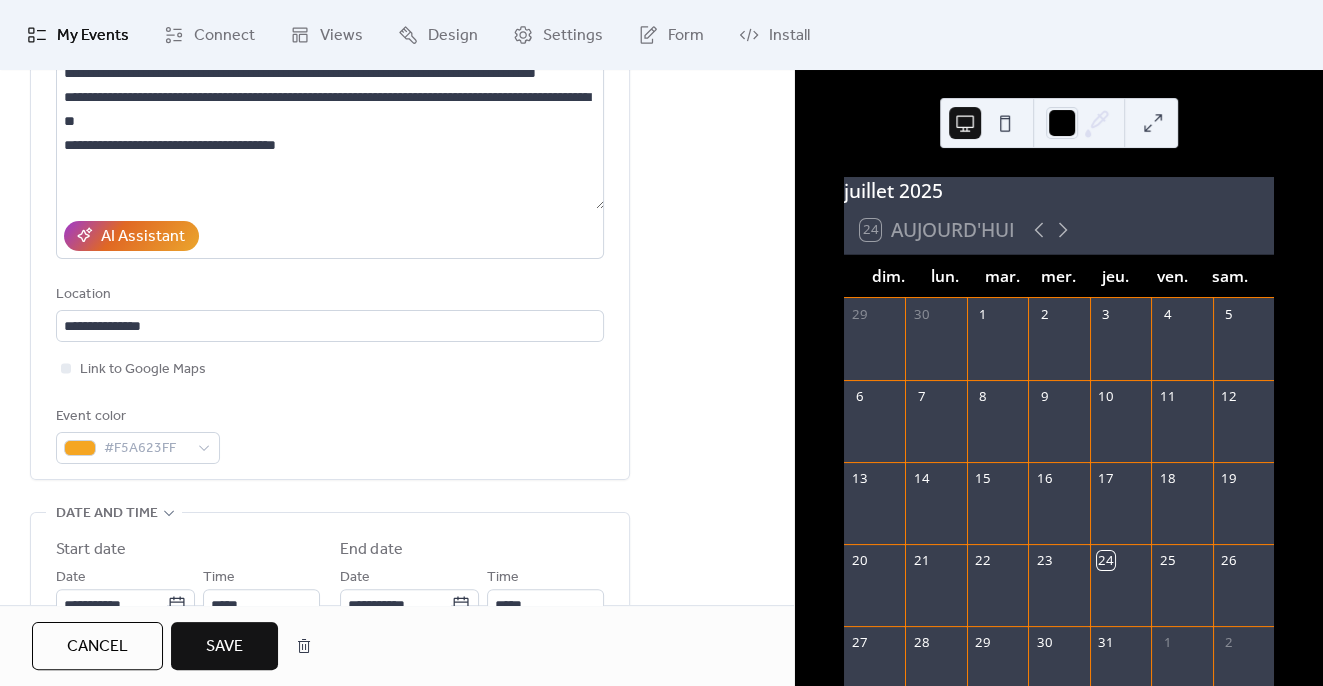 click on "**********" at bounding box center [330, 210] 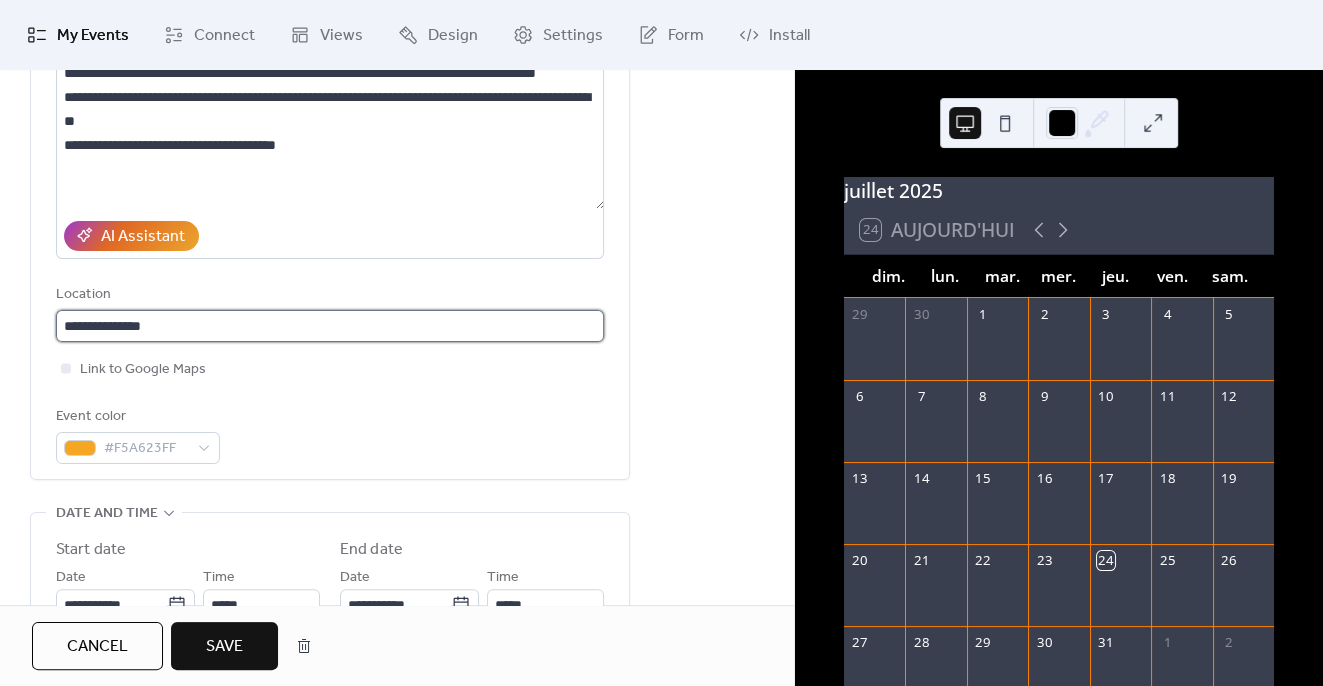 click on "**********" at bounding box center [330, 326] 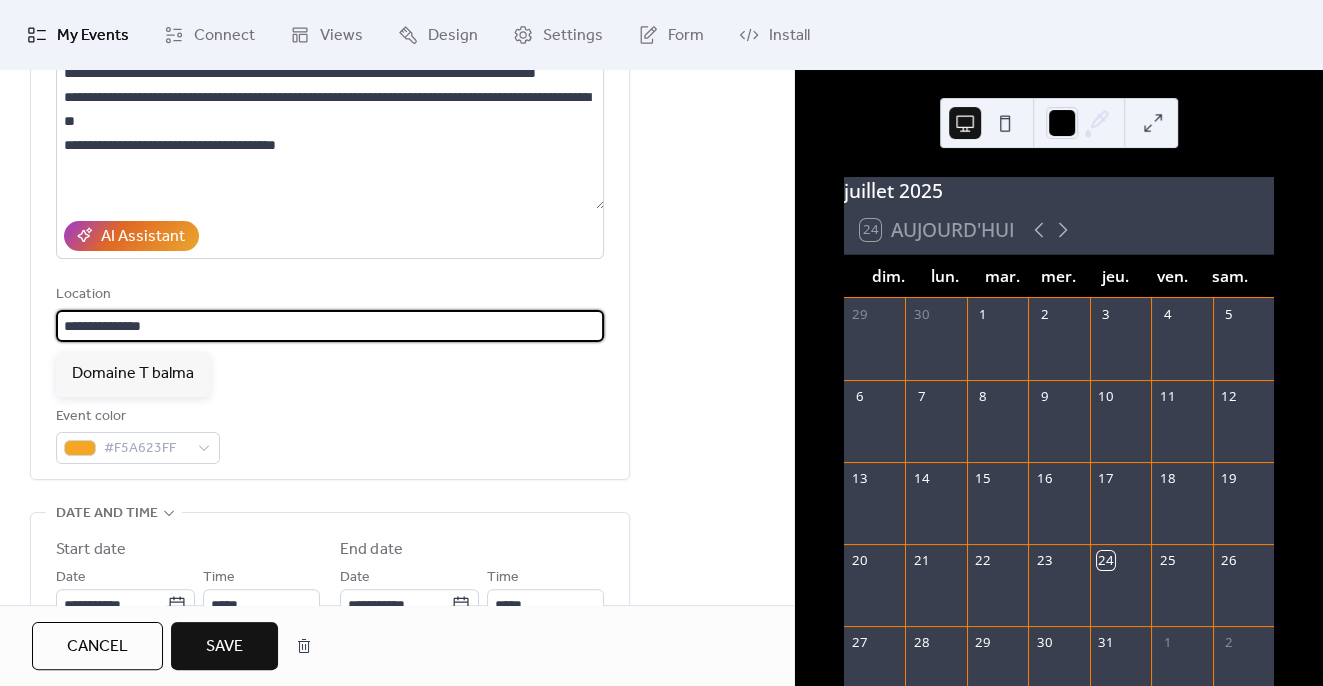 type 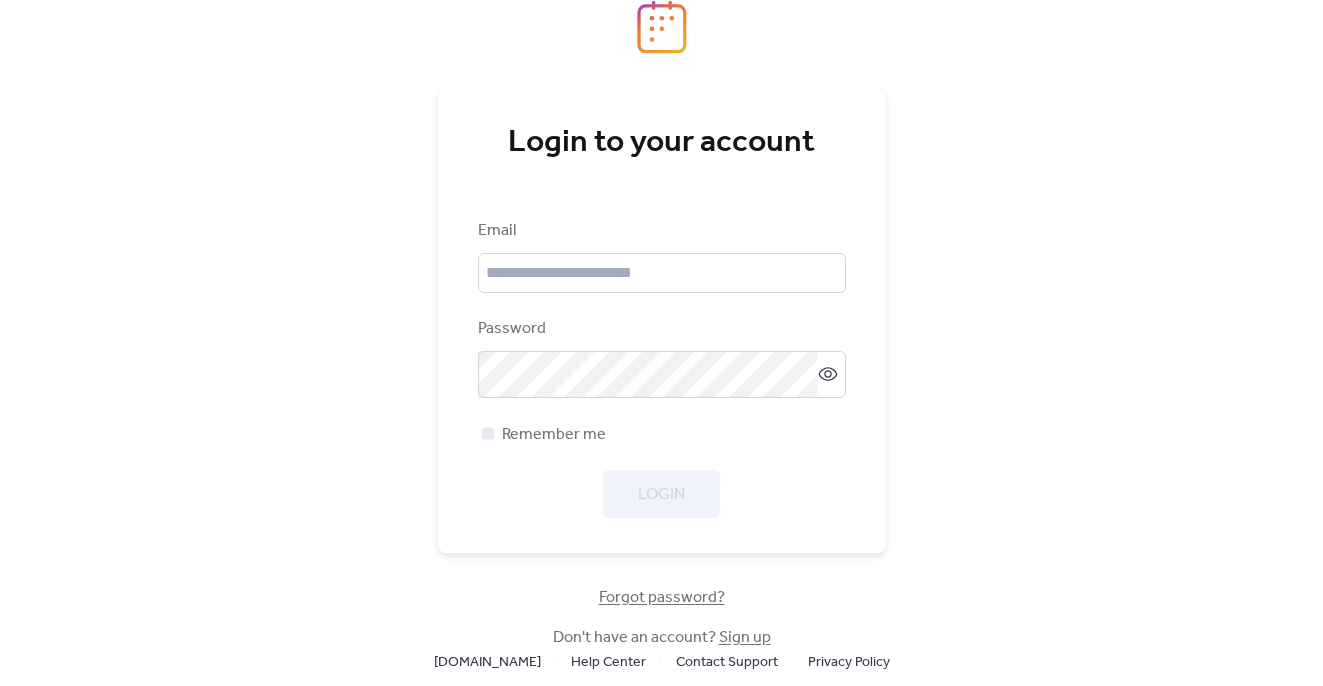 scroll, scrollTop: 0, scrollLeft: 0, axis: both 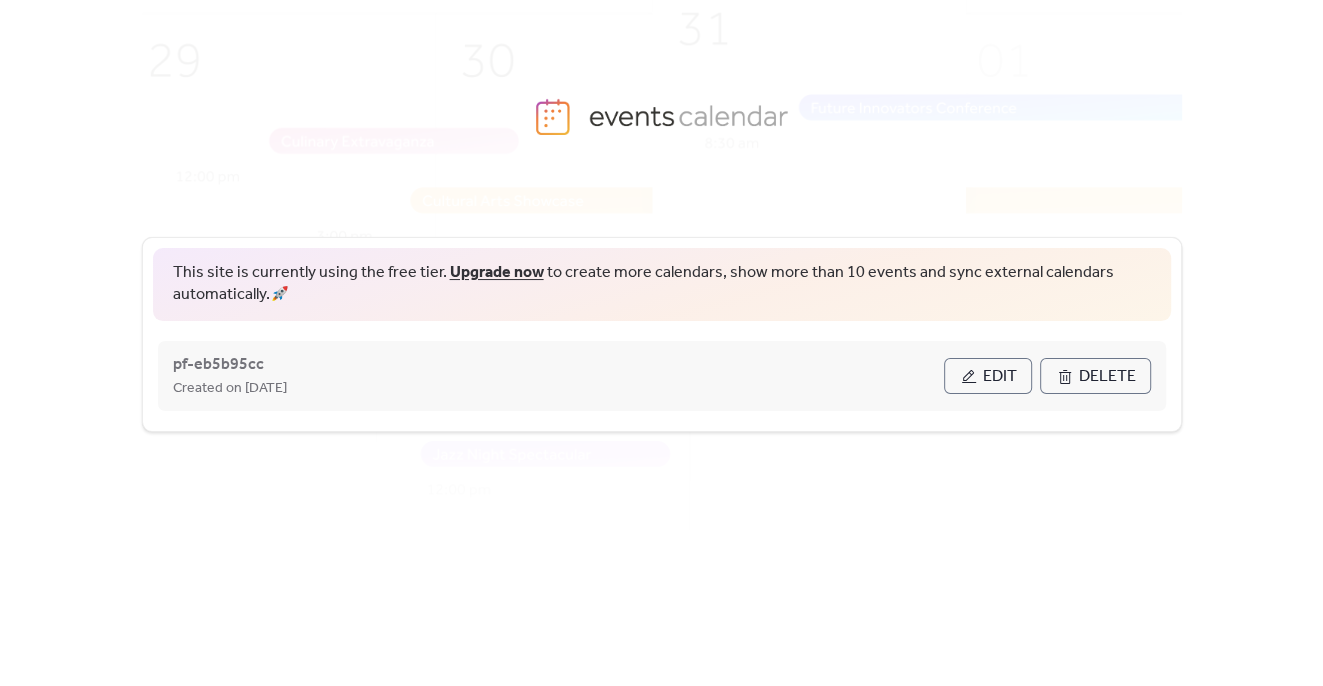 click on "Edit" at bounding box center [1000, 377] 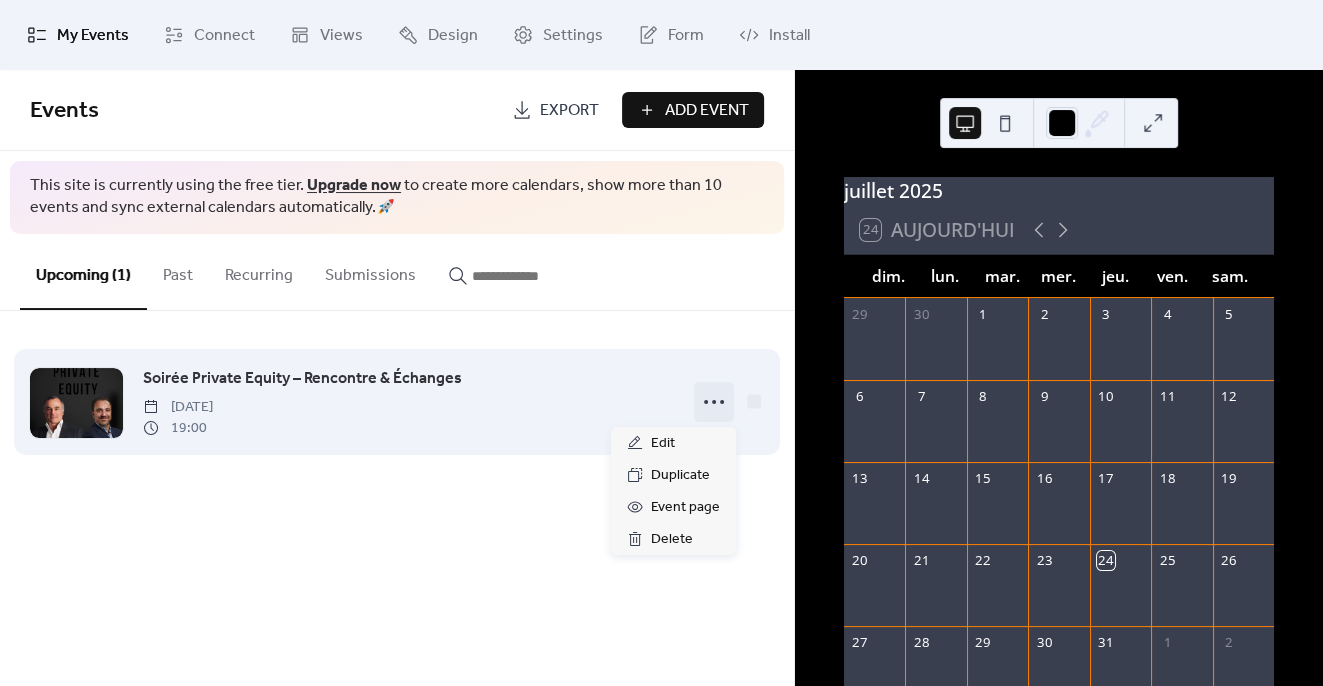 click 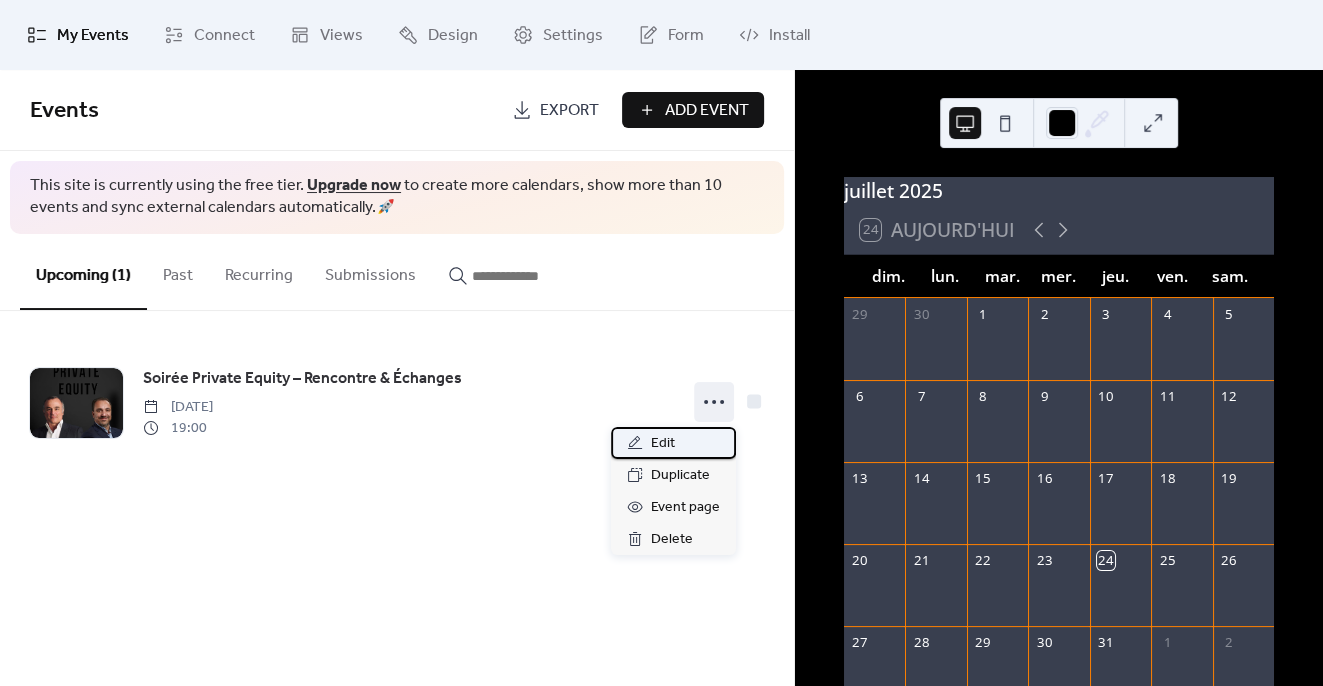 click on "Edit" at bounding box center (673, 443) 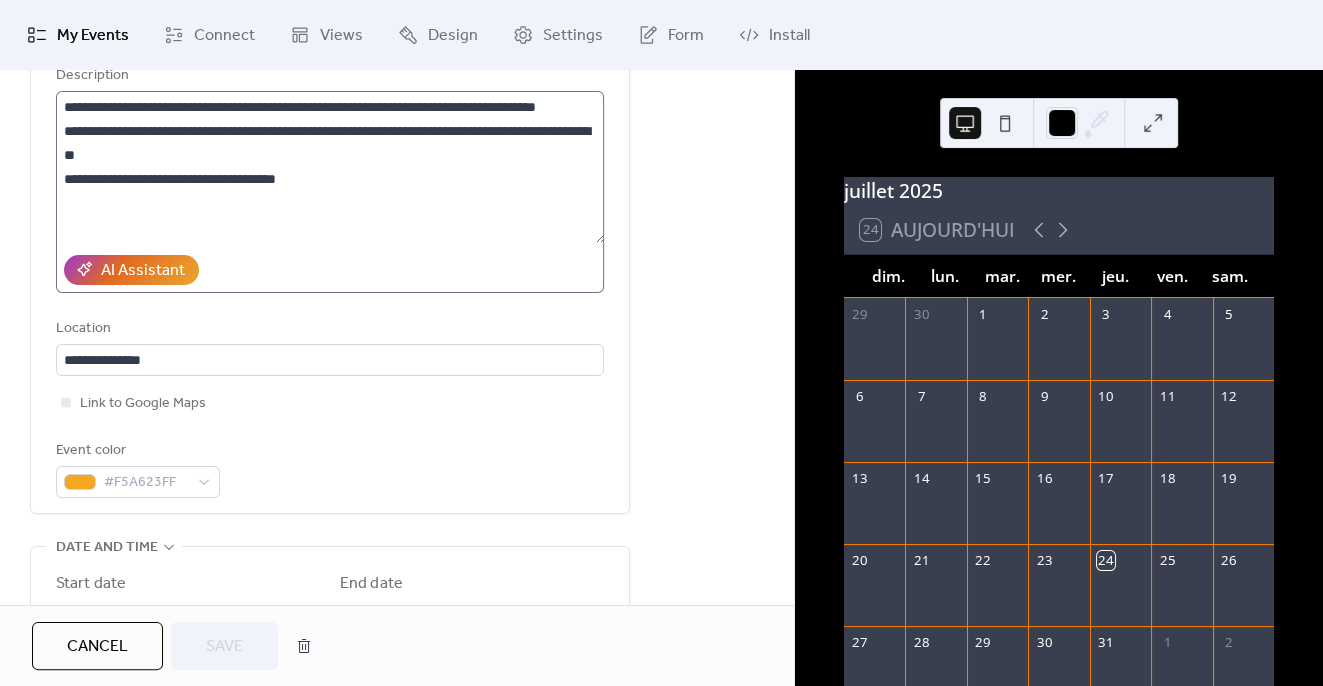 scroll, scrollTop: 225, scrollLeft: 0, axis: vertical 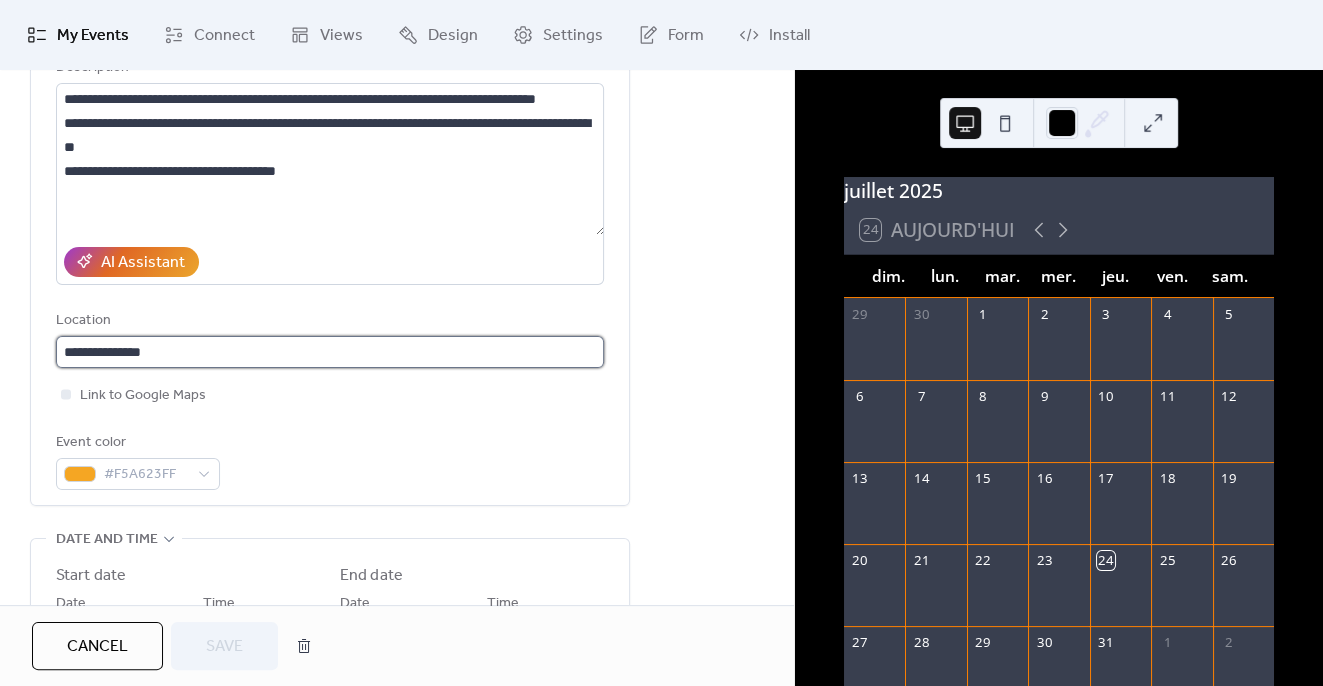 click on "**********" at bounding box center (330, 352) 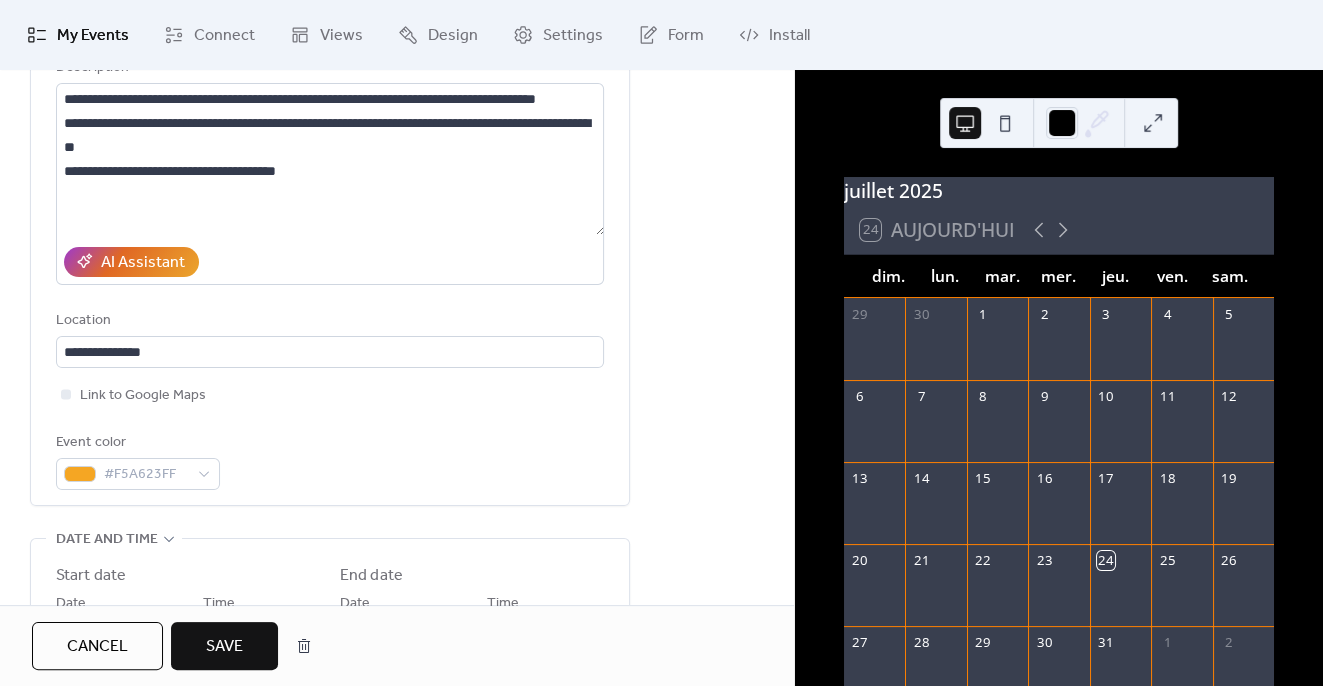 click on "**********" at bounding box center [330, 236] 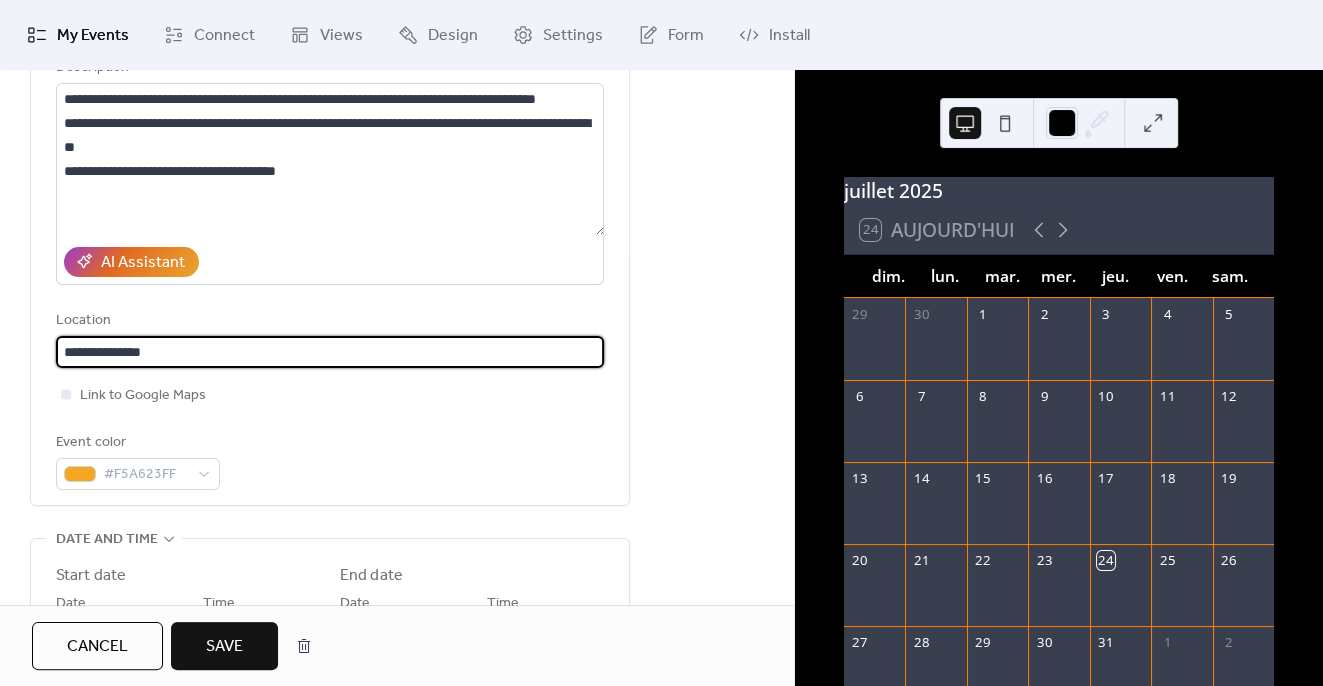 click on "**********" at bounding box center (330, 352) 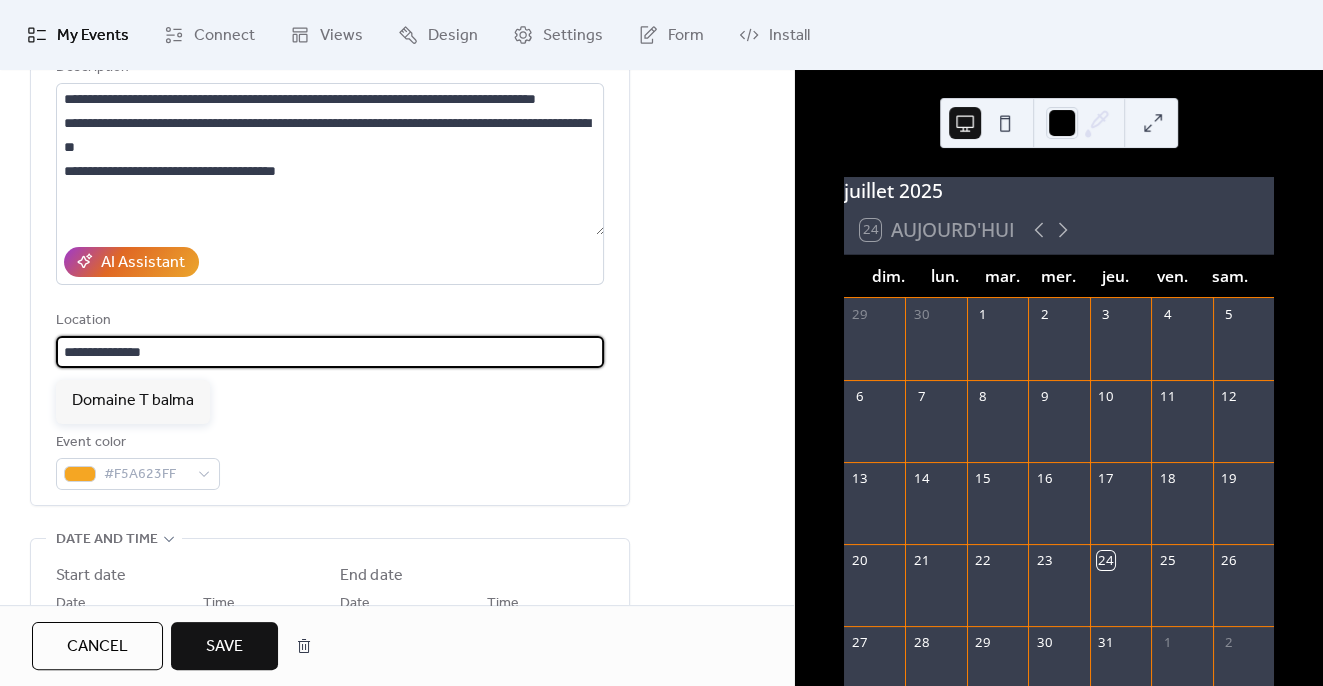 type on "**********" 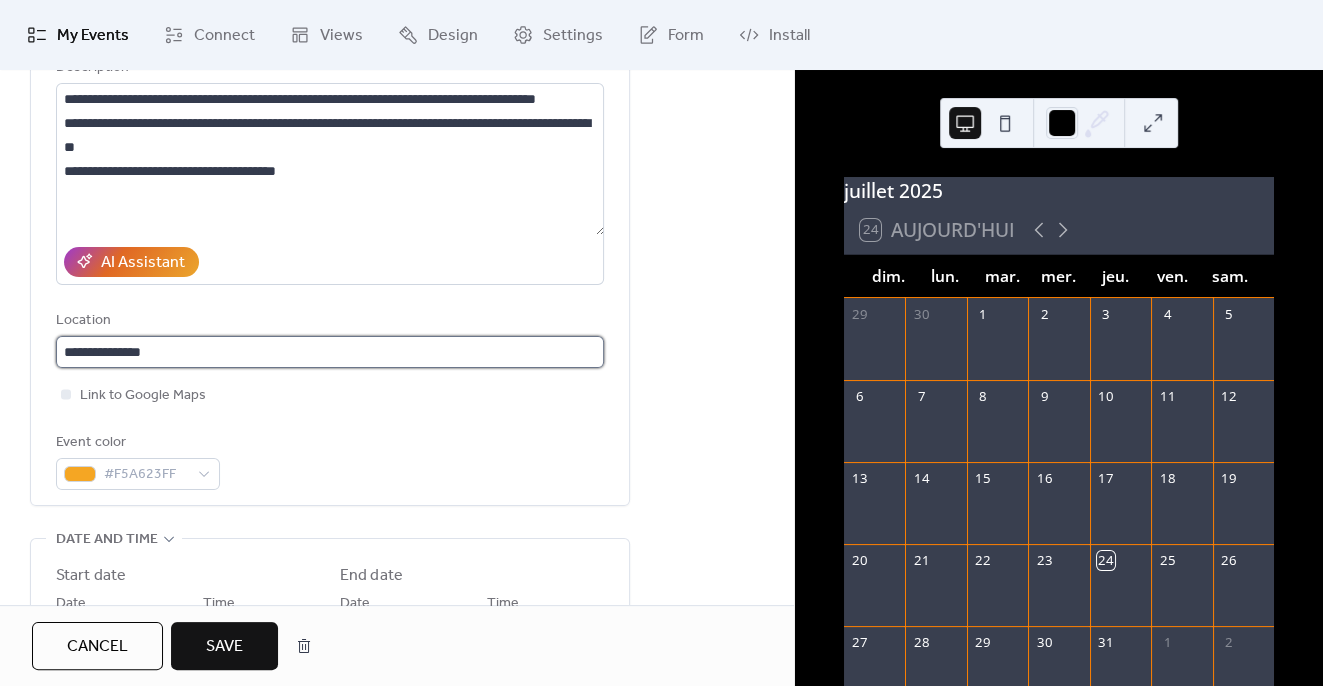 click on "**********" at bounding box center [330, 352] 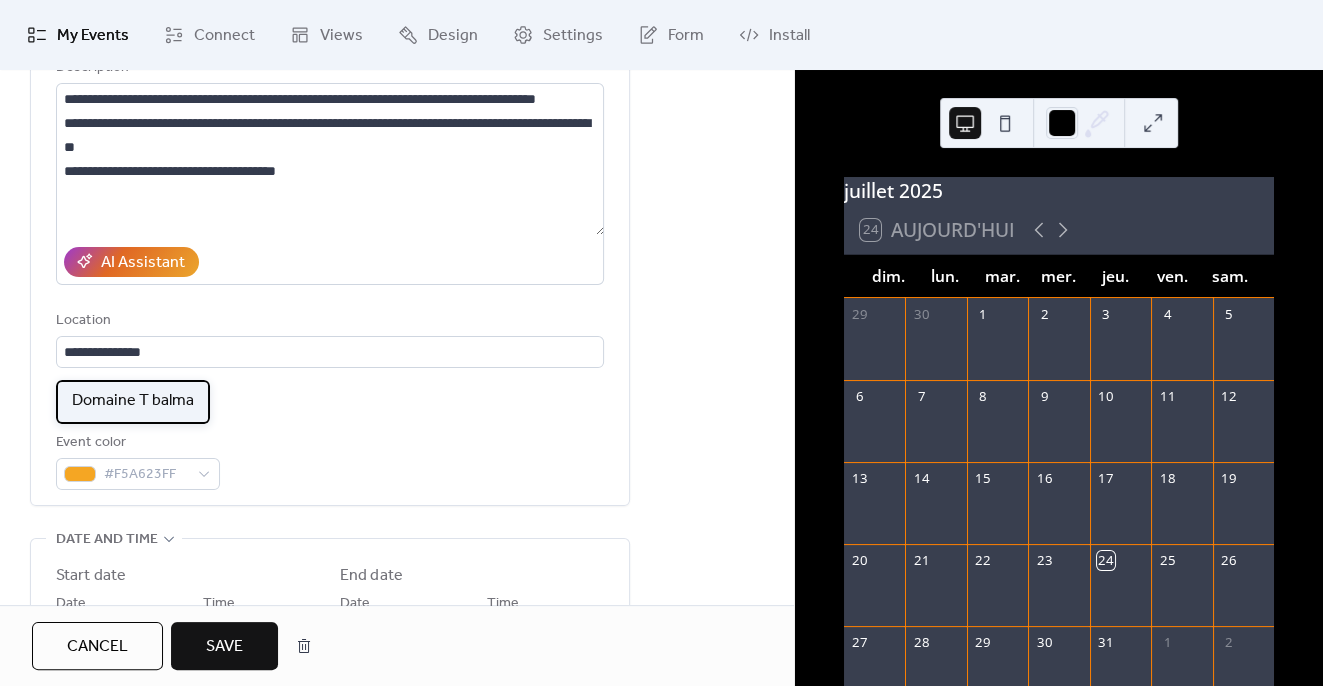 click on "Domaine T balma" at bounding box center (133, 401) 